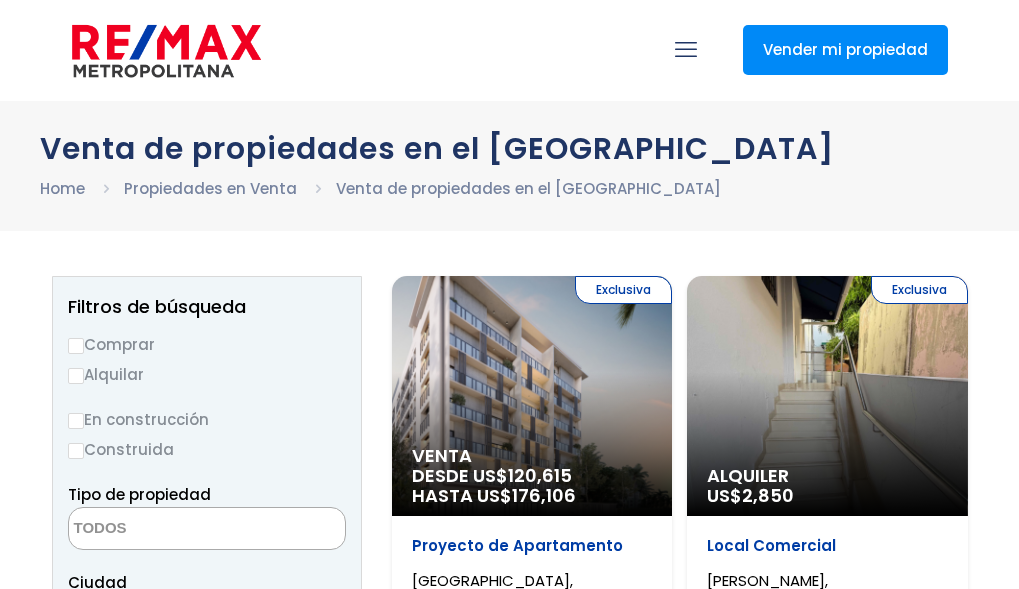 select 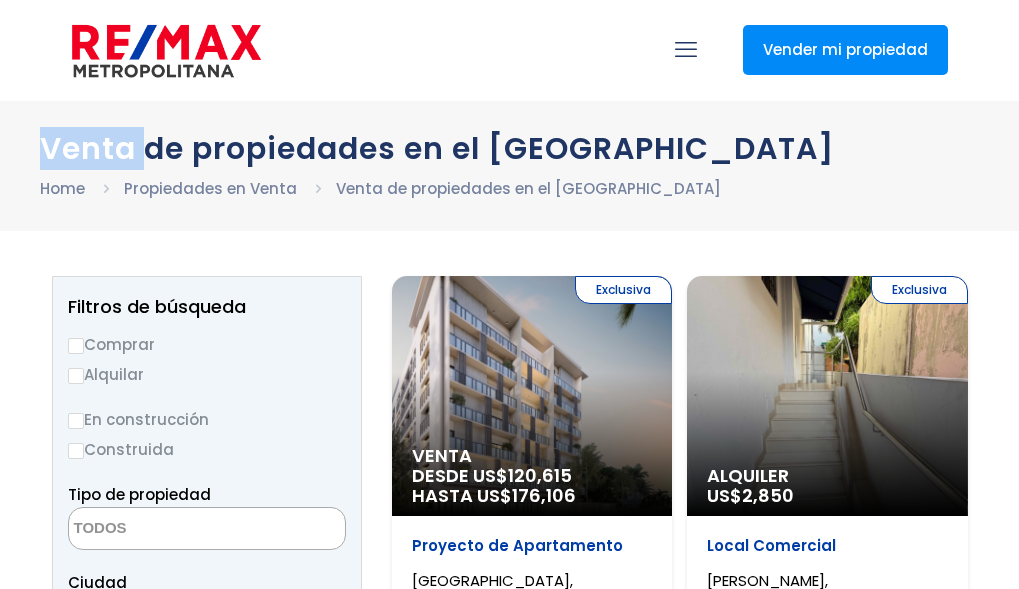 scroll, scrollTop: 0, scrollLeft: 0, axis: both 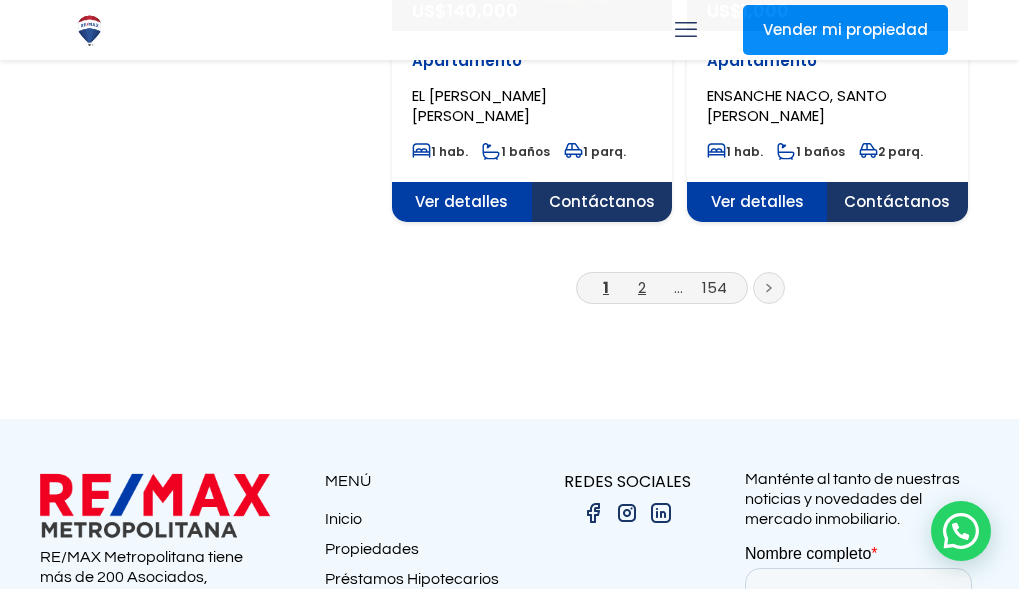 click on "2" at bounding box center [642, 287] 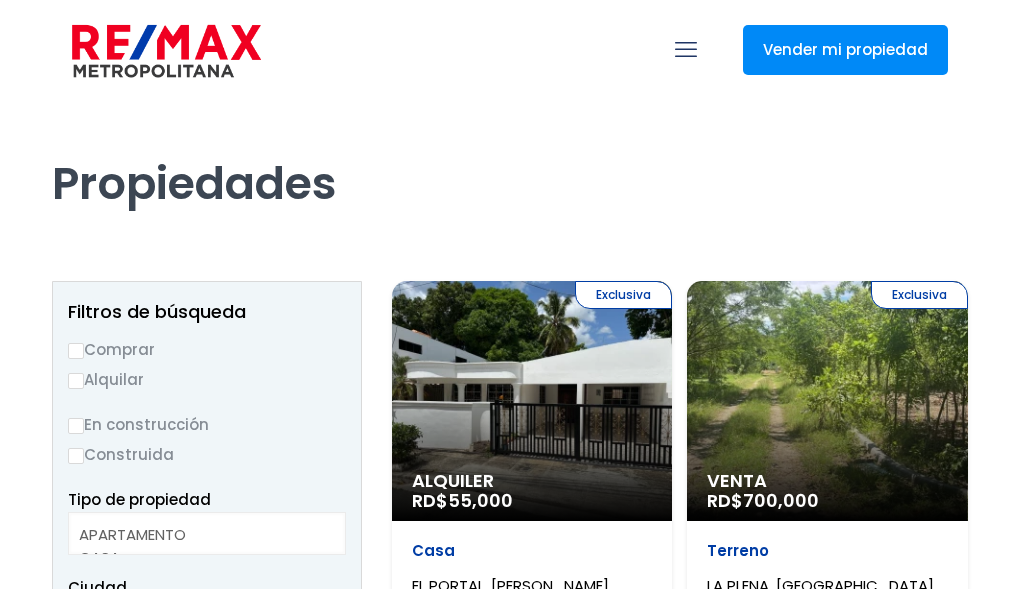 select 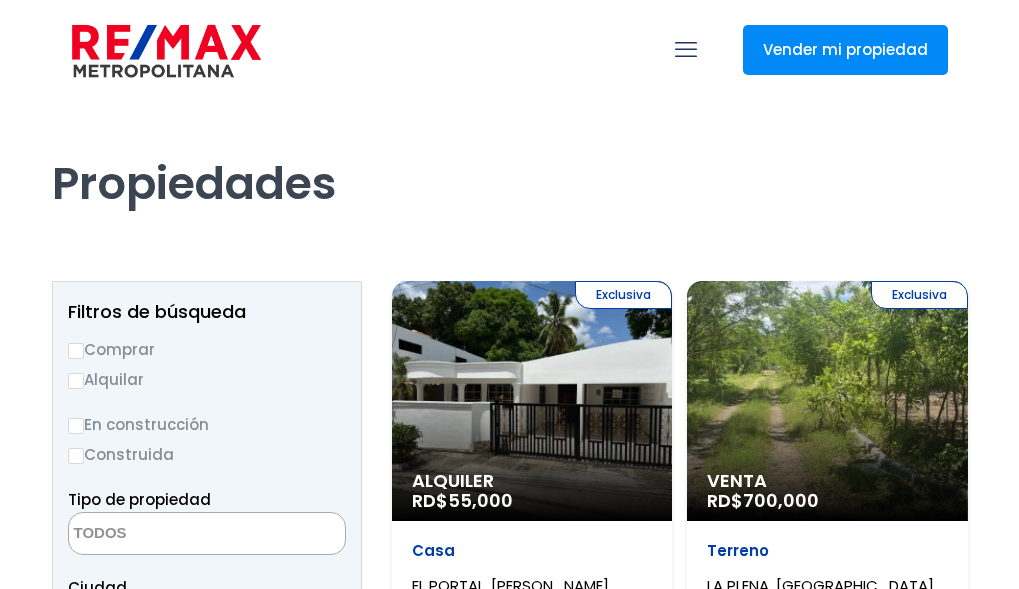 scroll, scrollTop: 0, scrollLeft: 0, axis: both 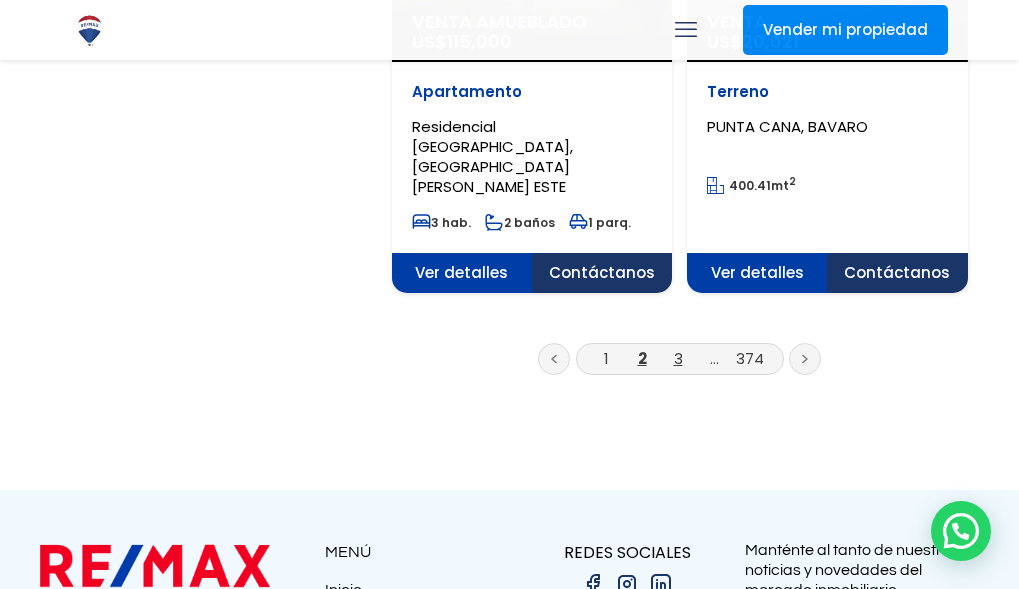 click on "3" at bounding box center (678, 358) 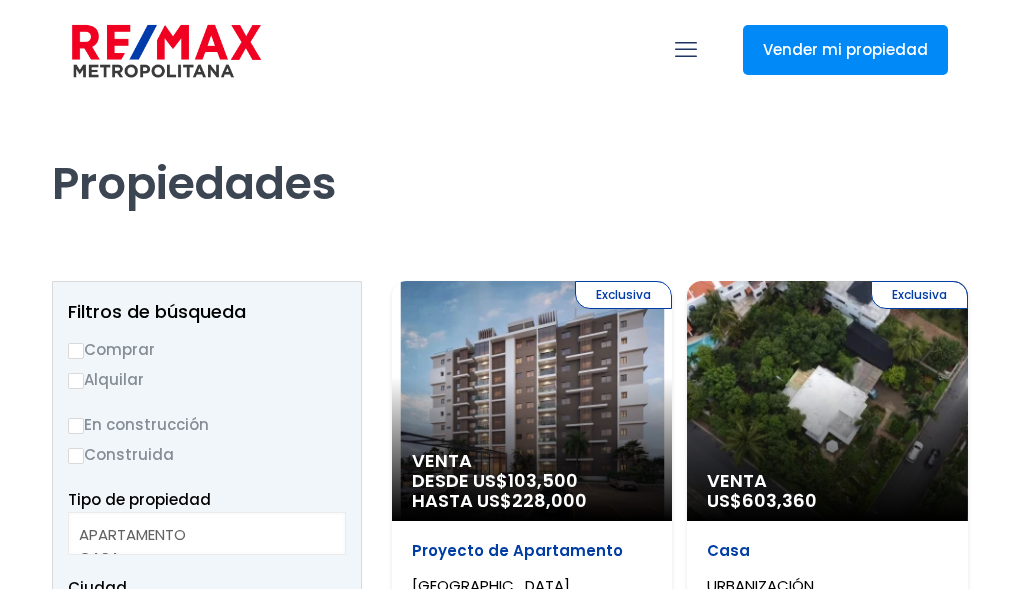 select 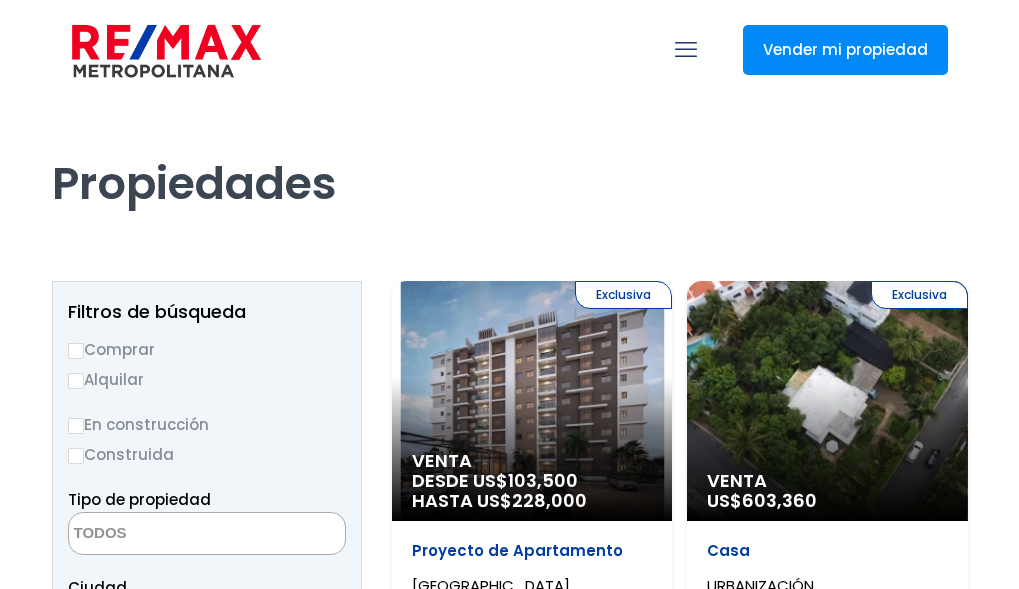 scroll, scrollTop: 0, scrollLeft: 0, axis: both 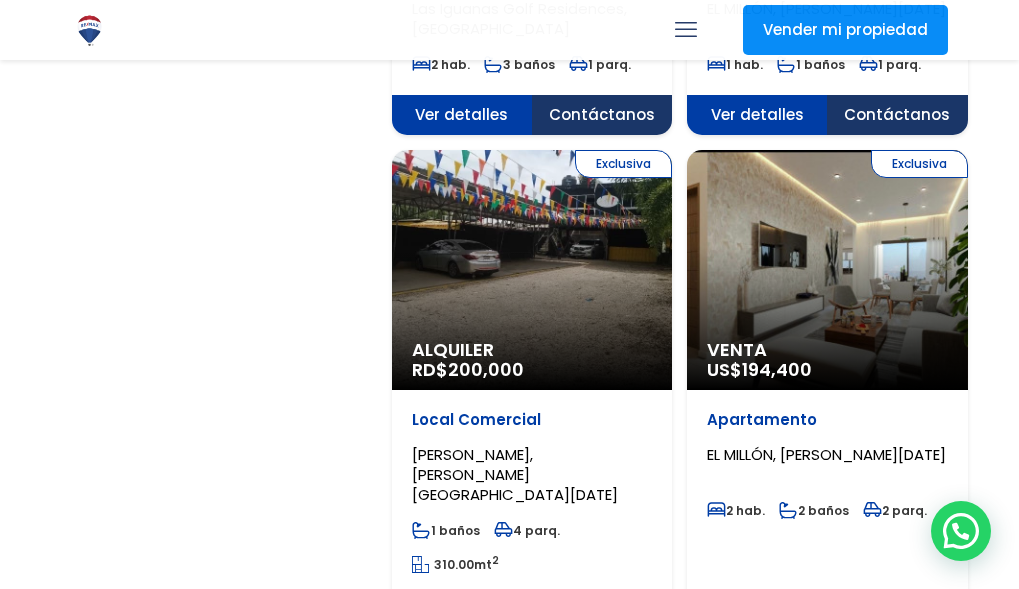 click on "Exclusiva
Venta
US$  194,400" at bounding box center [532, -2000] 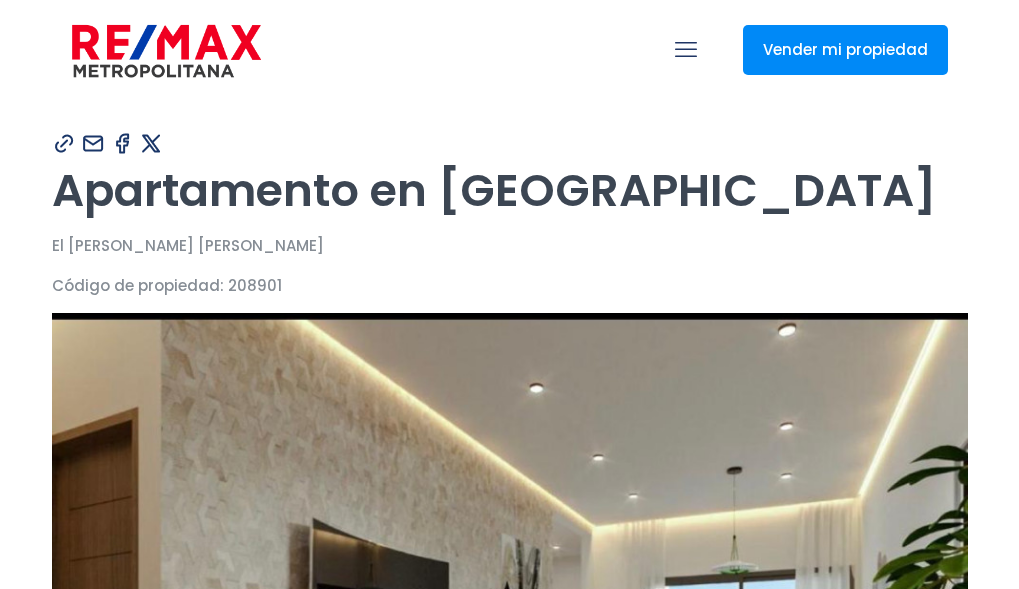 scroll, scrollTop: 0, scrollLeft: 0, axis: both 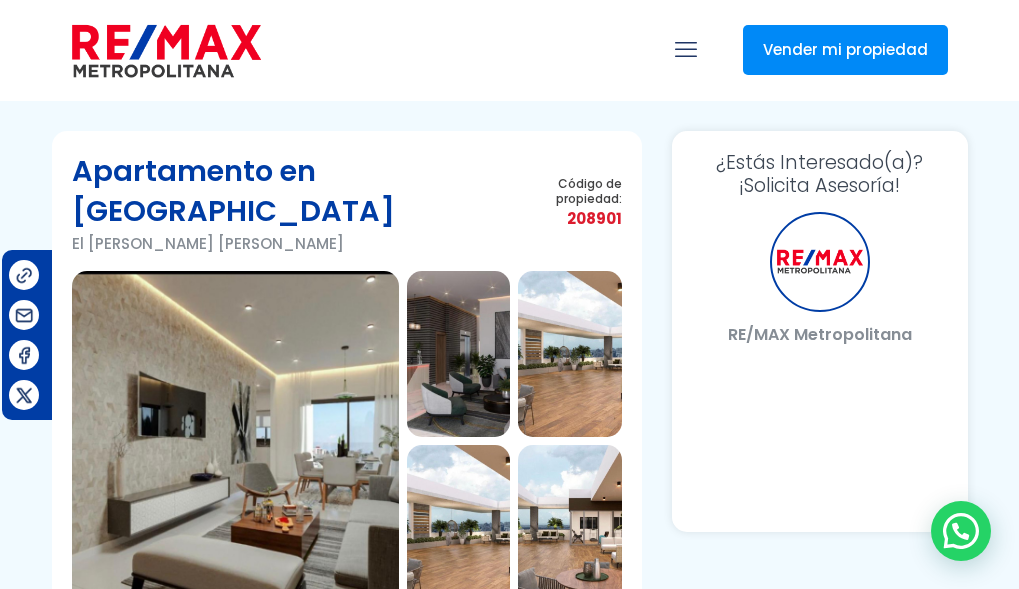 select on "DO" 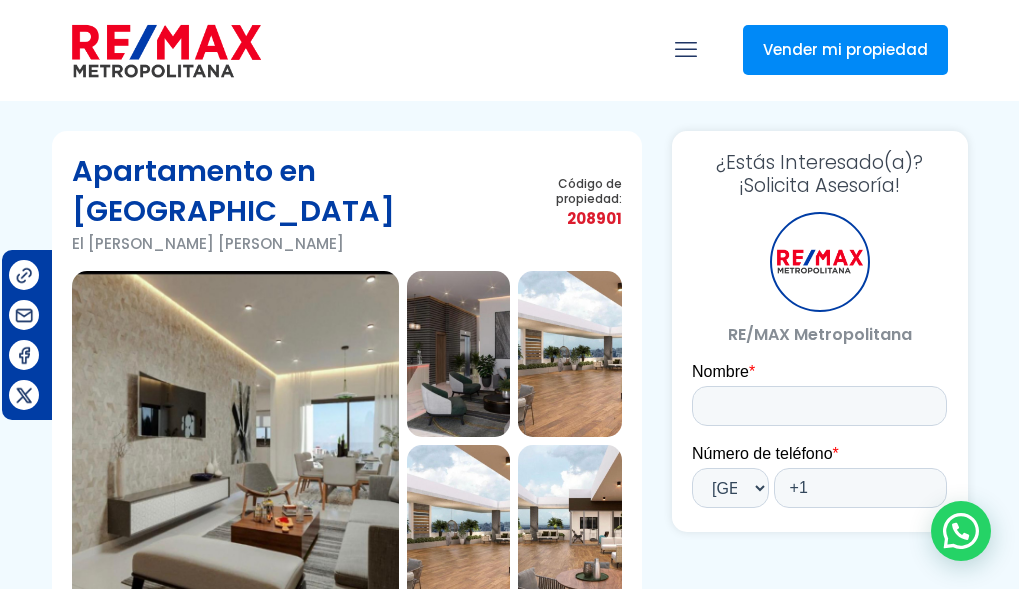 scroll, scrollTop: 0, scrollLeft: 0, axis: both 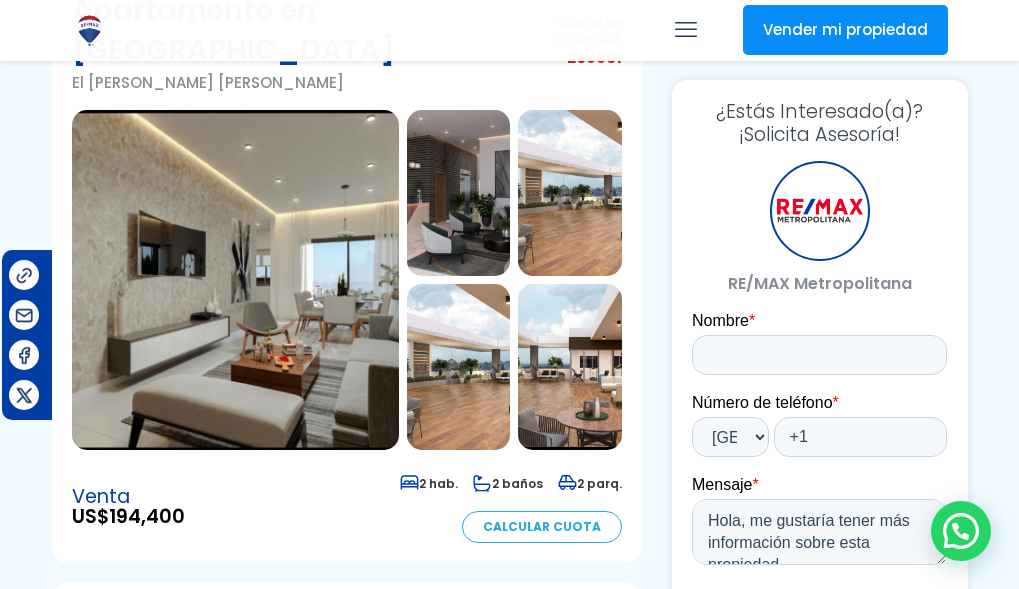 click at bounding box center [459, 193] 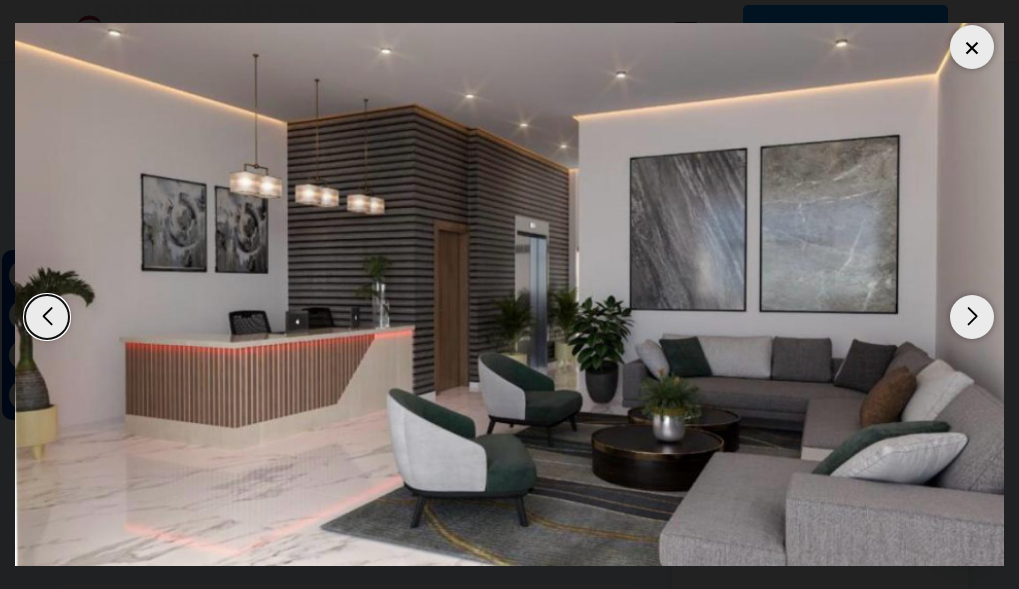 click at bounding box center (972, 317) 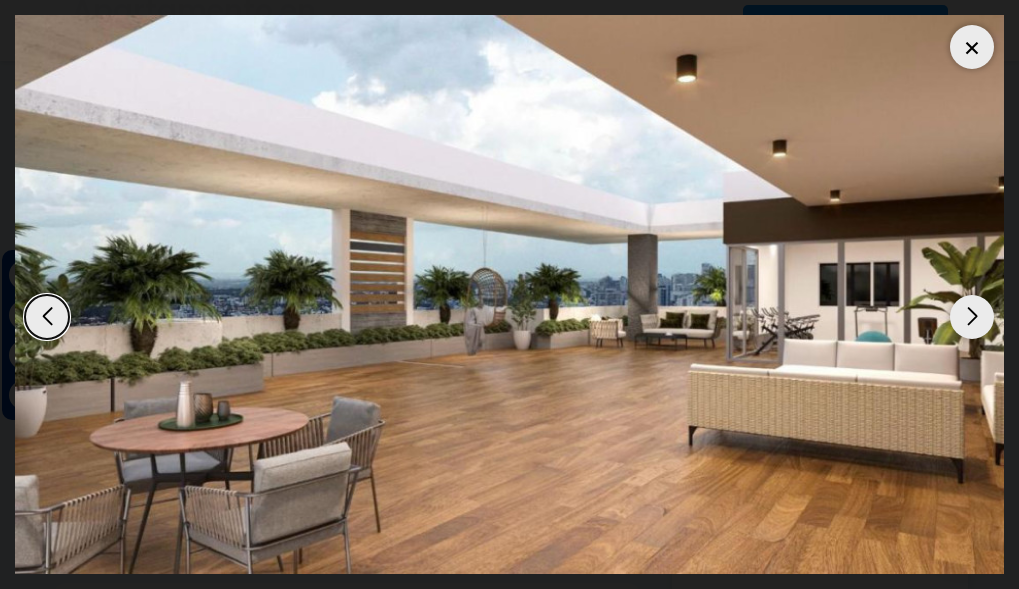 click at bounding box center [972, 317] 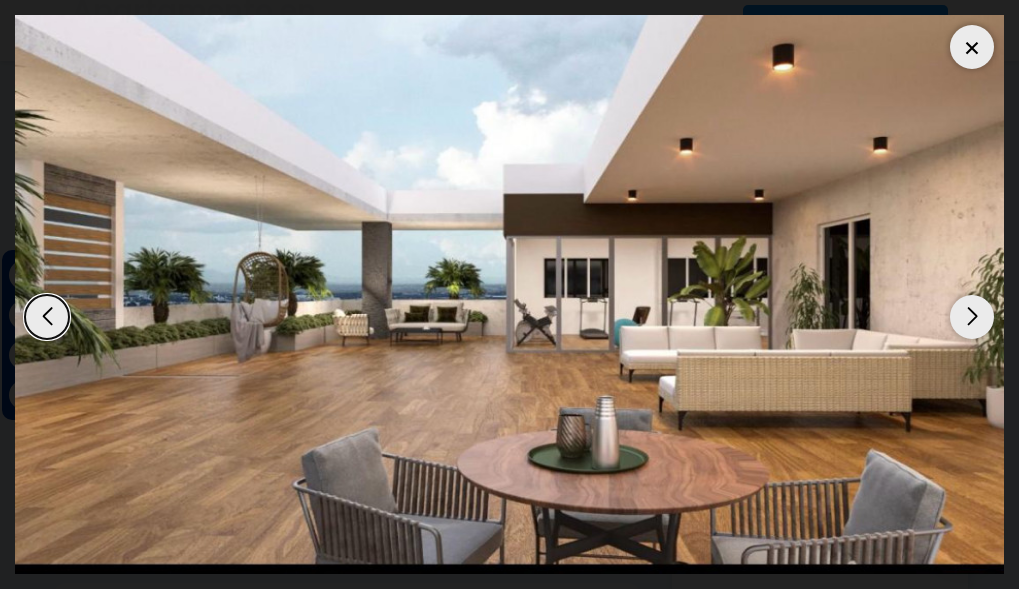 click at bounding box center (972, 317) 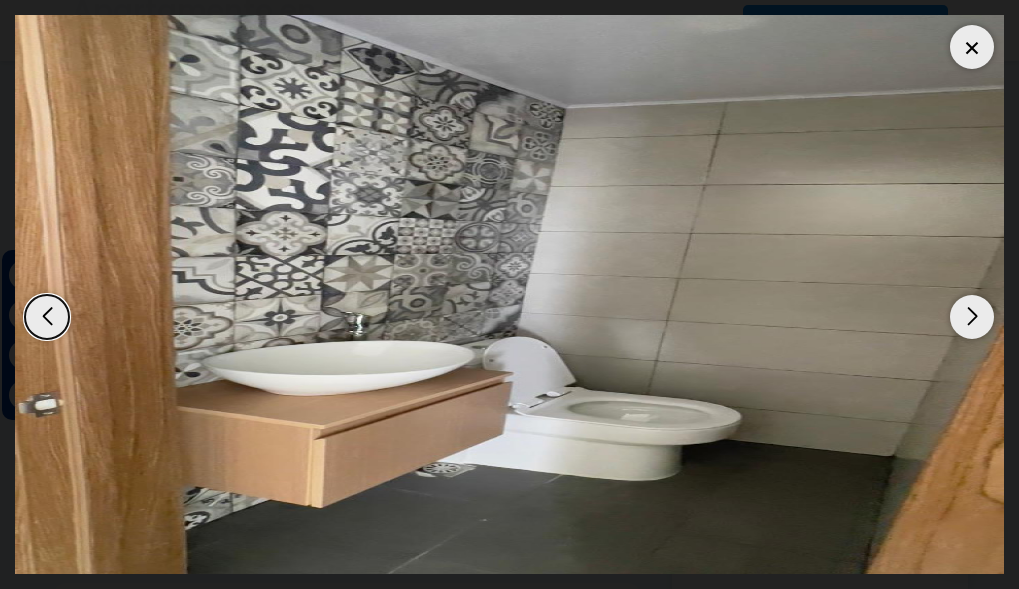 click at bounding box center [972, 317] 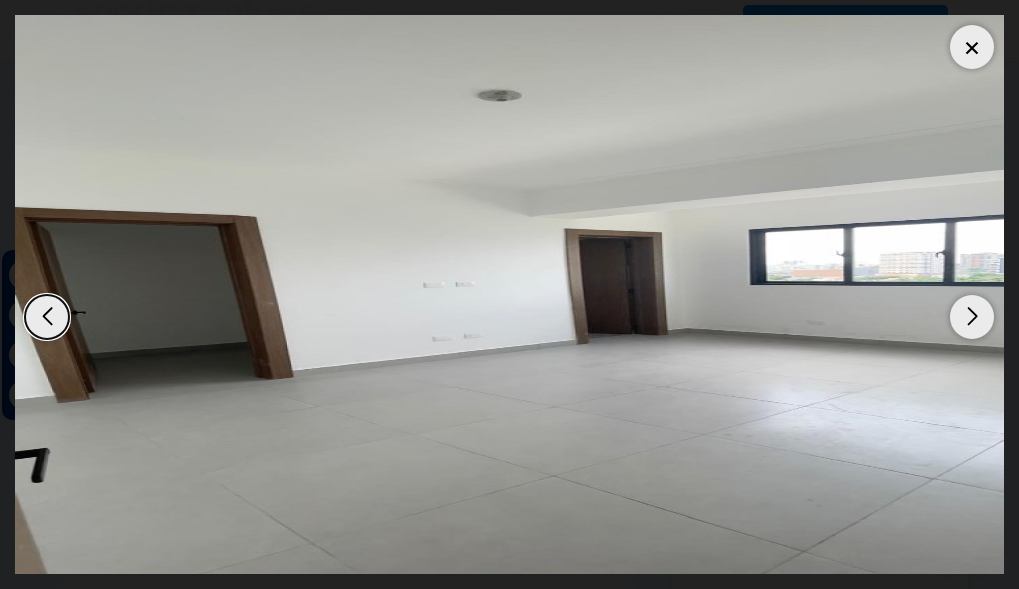 click at bounding box center (972, 317) 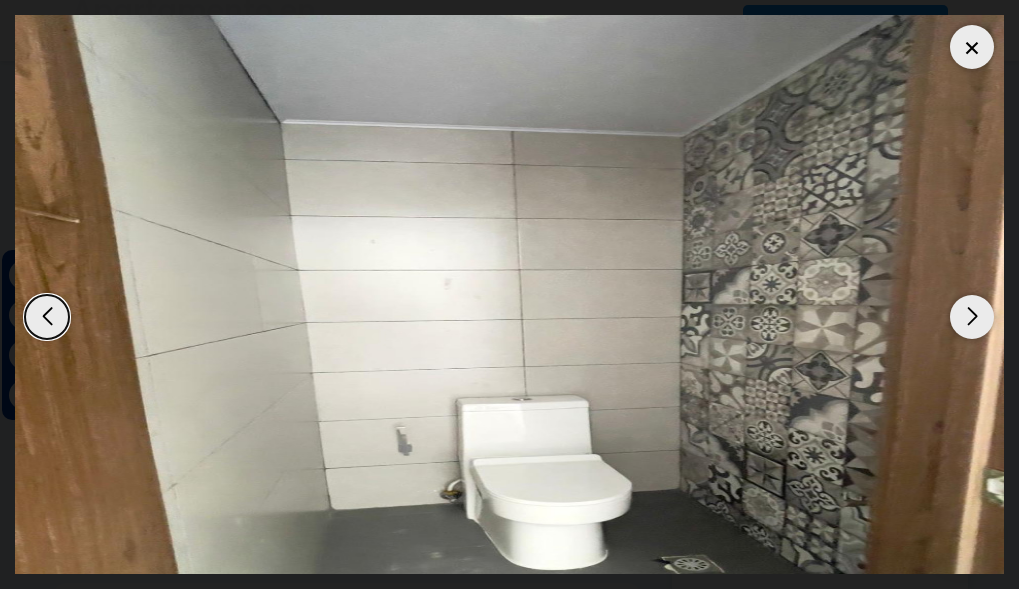 click at bounding box center (972, 317) 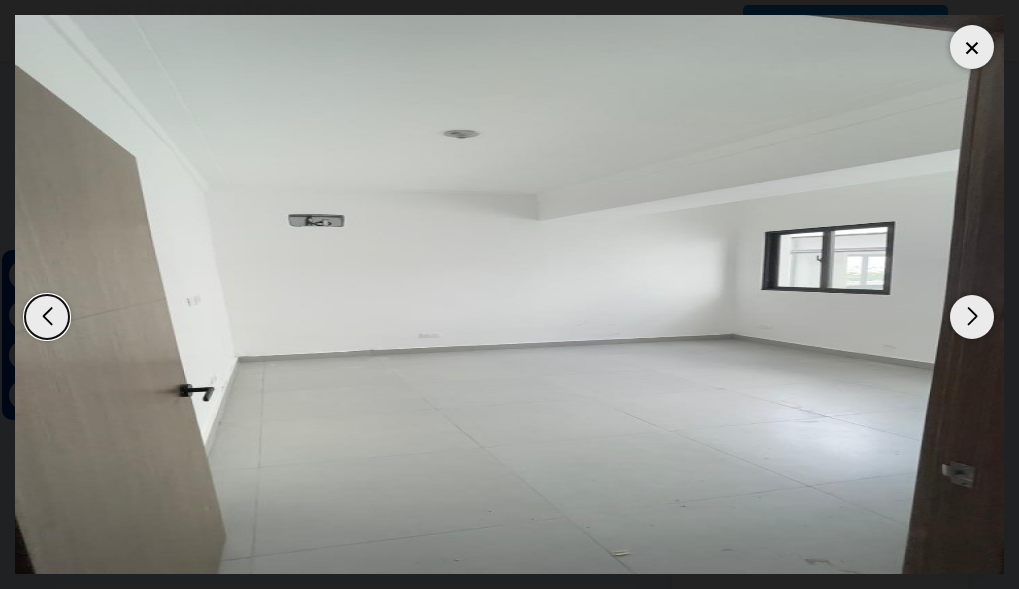 click at bounding box center [972, 317] 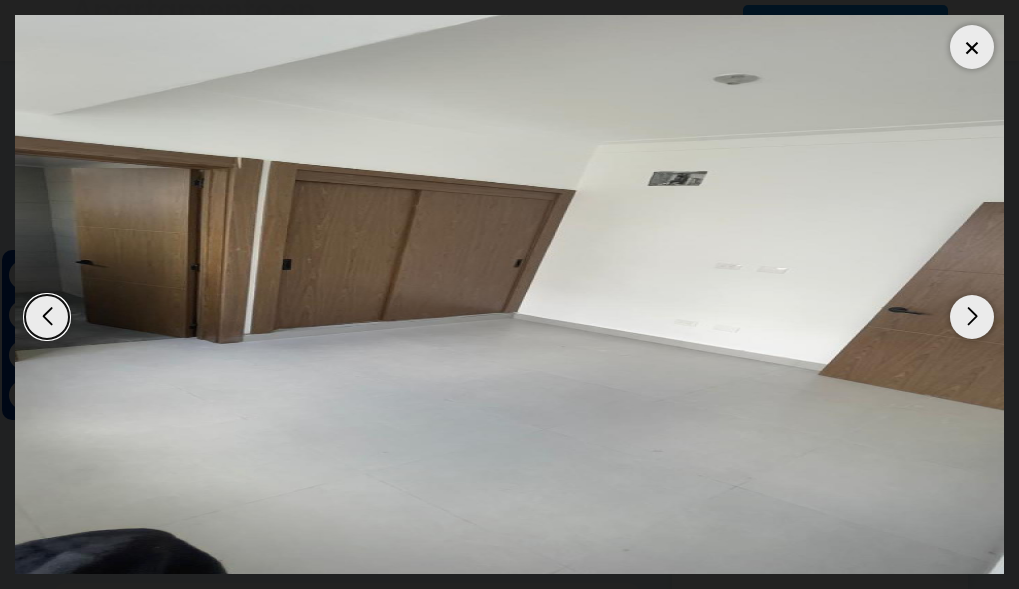 click at bounding box center [972, 317] 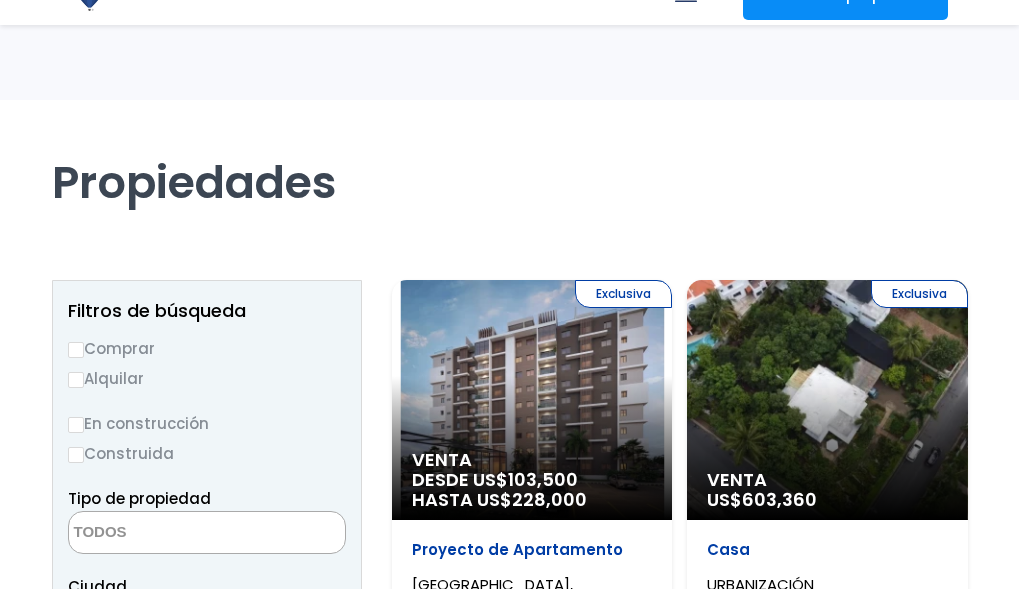 select 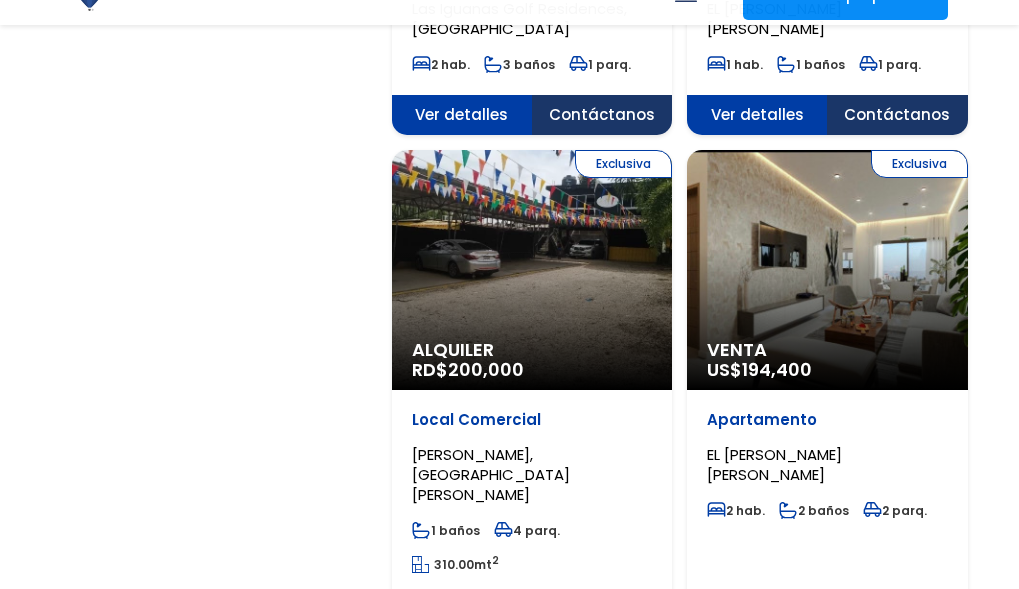scroll, scrollTop: 0, scrollLeft: 0, axis: both 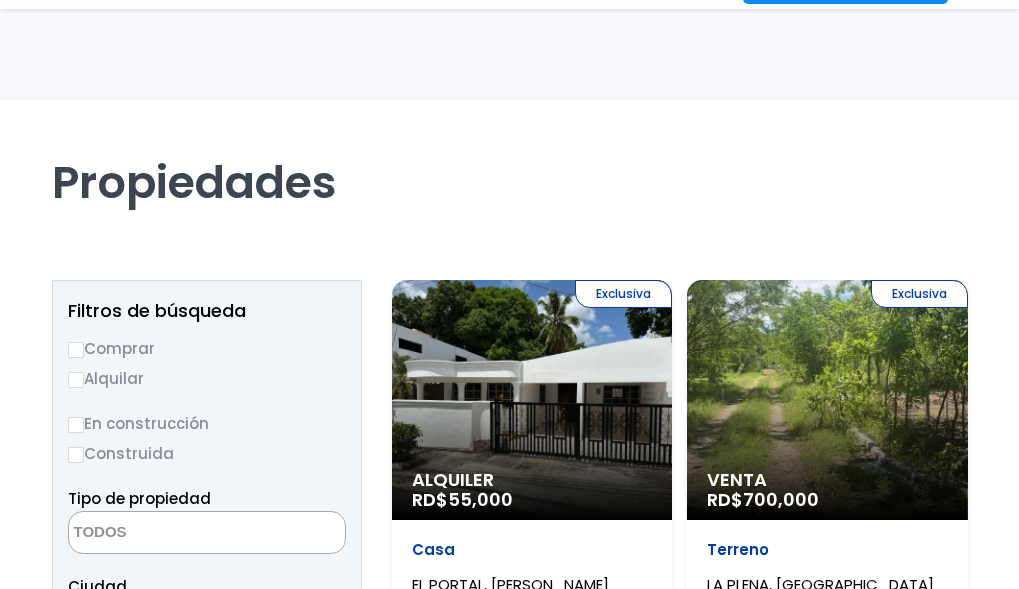 select 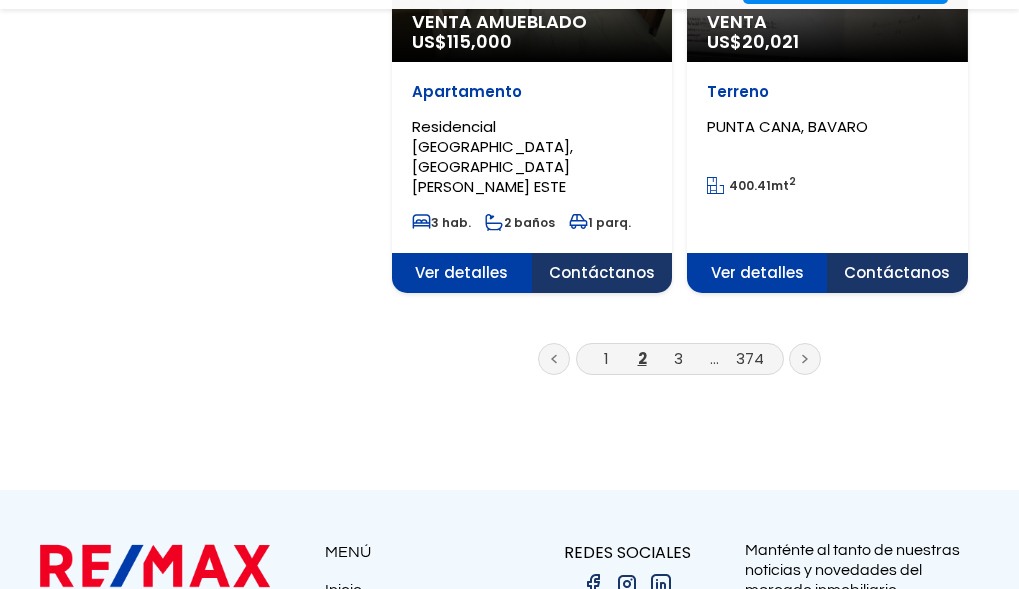 scroll, scrollTop: 0, scrollLeft: 0, axis: both 